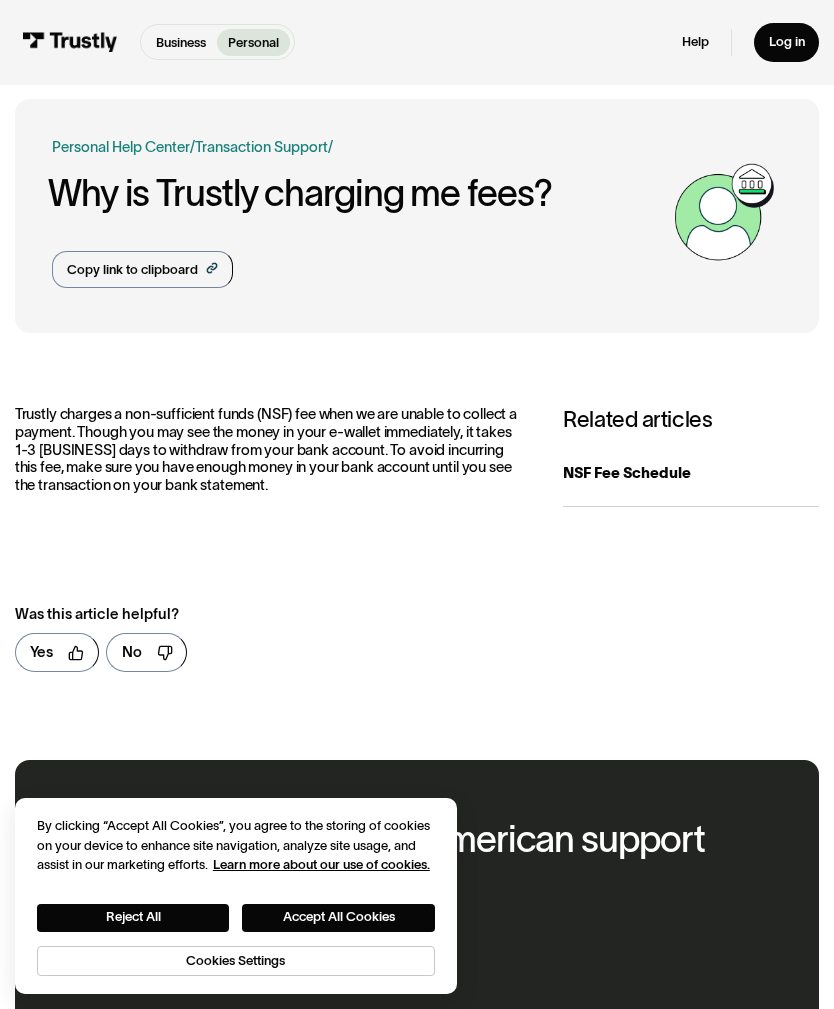 scroll, scrollTop: 0, scrollLeft: 0, axis: both 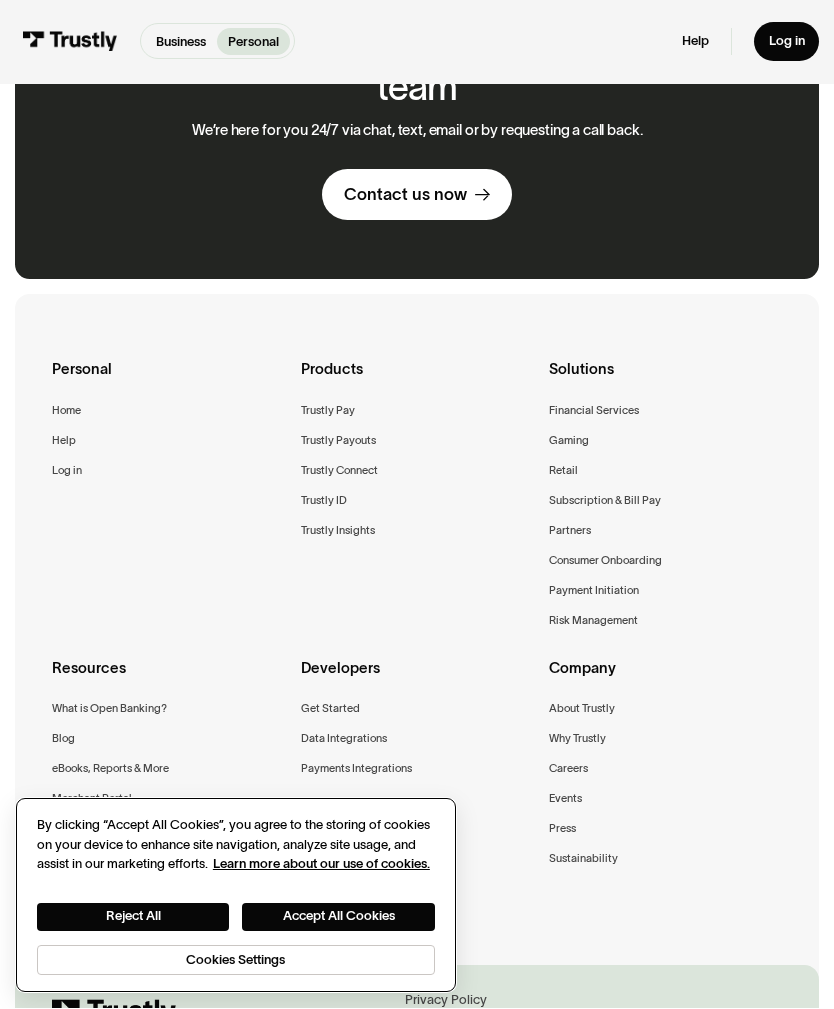 click on "Reject All" at bounding box center (133, 918) 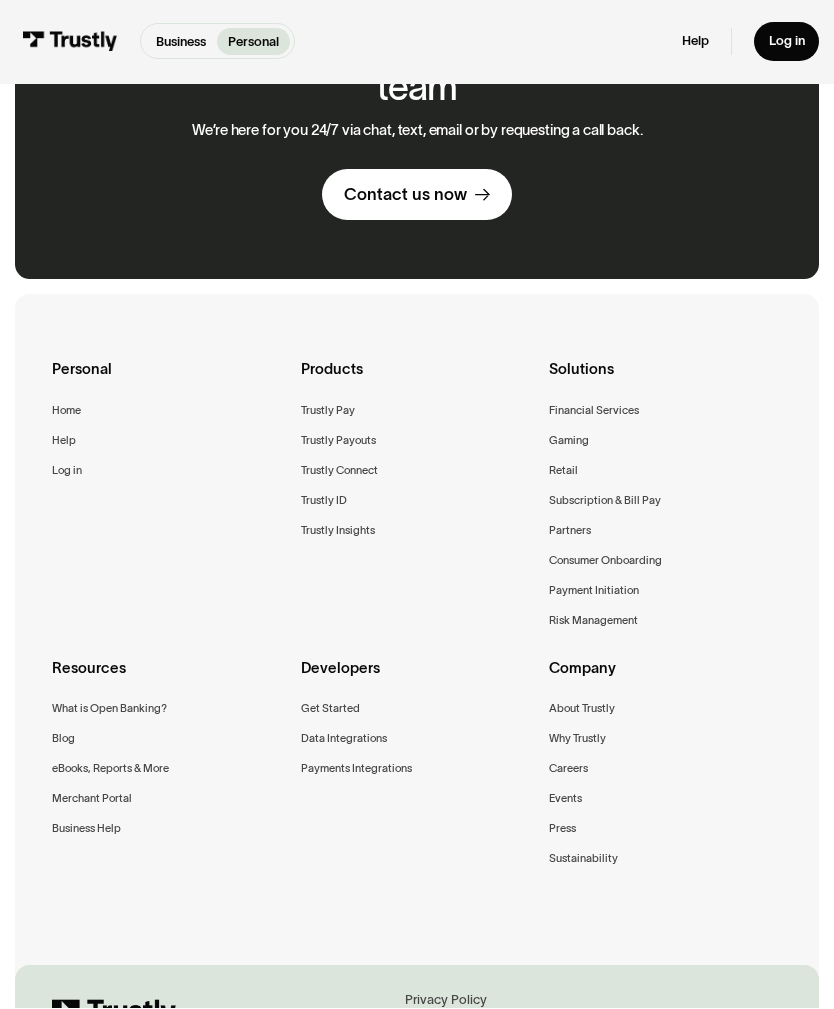 click on "Gaming" at bounding box center [569, 441] 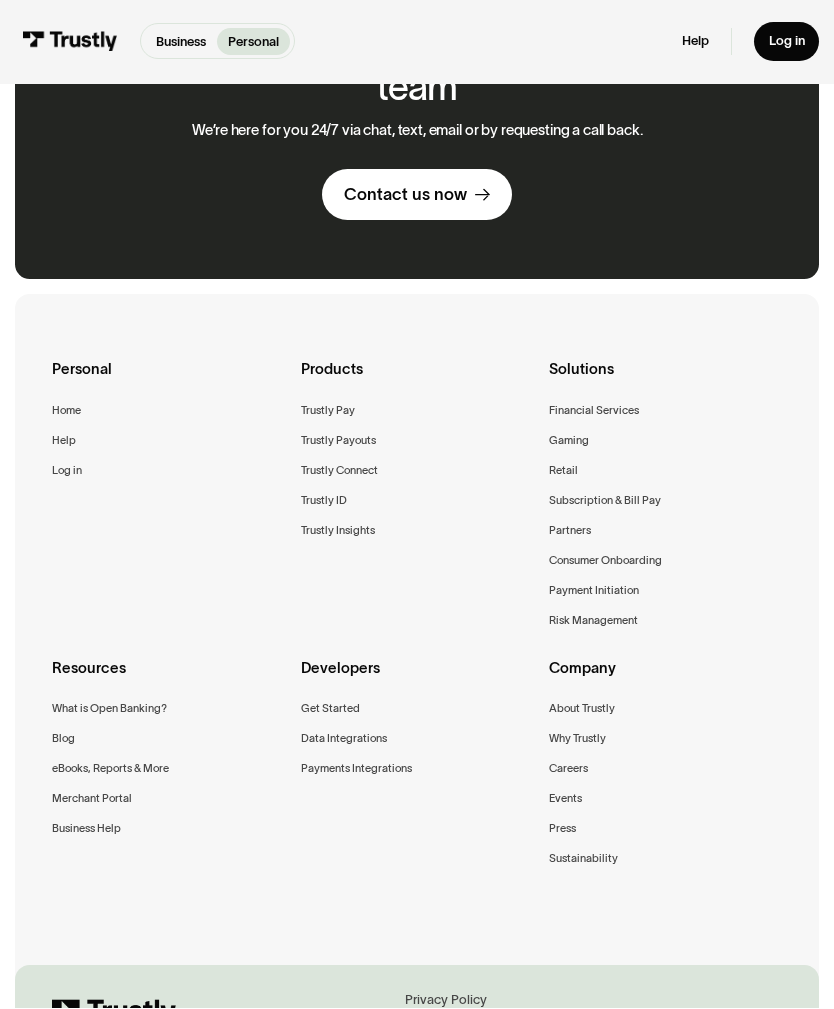 scroll, scrollTop: 859, scrollLeft: 0, axis: vertical 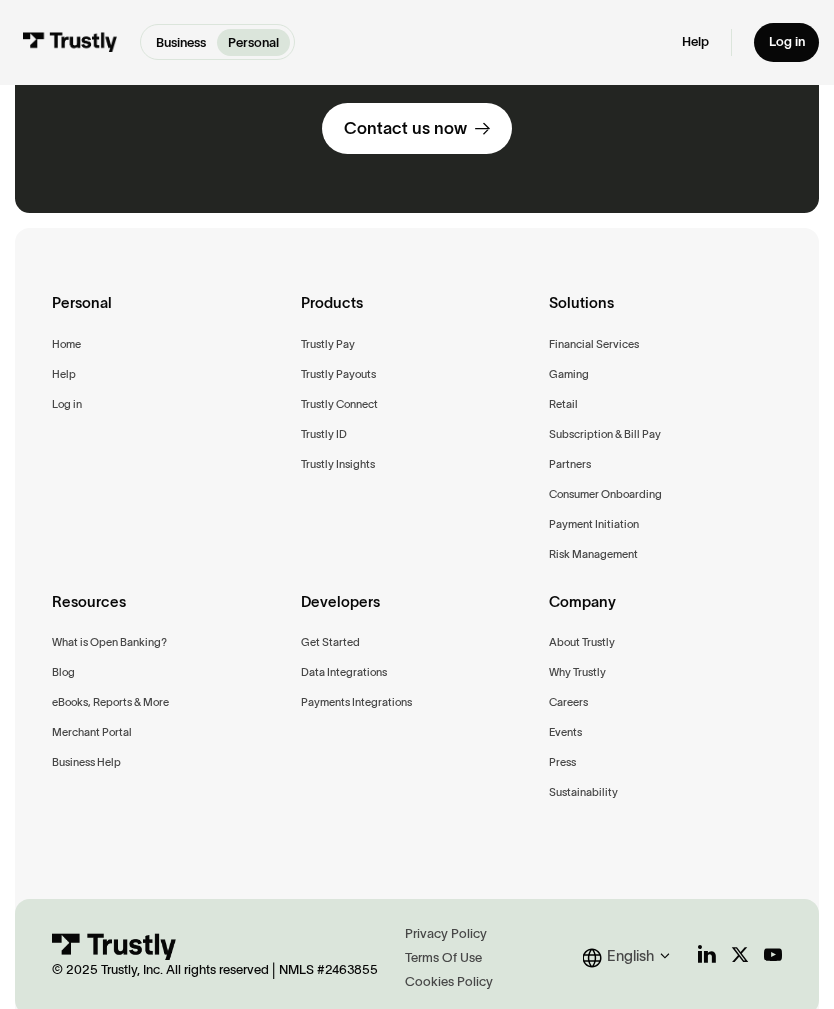 click on "Developers Get Started Data Integrations Payments Integrations" at bounding box center (417, 657) 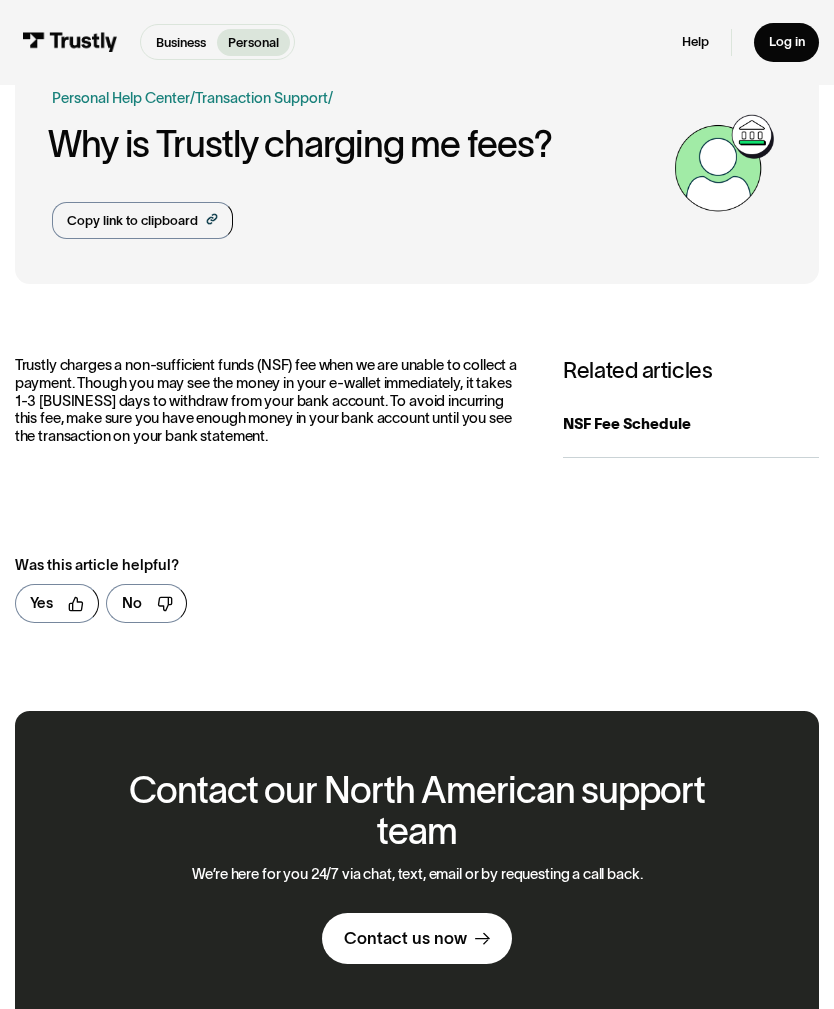 scroll, scrollTop: 48, scrollLeft: 0, axis: vertical 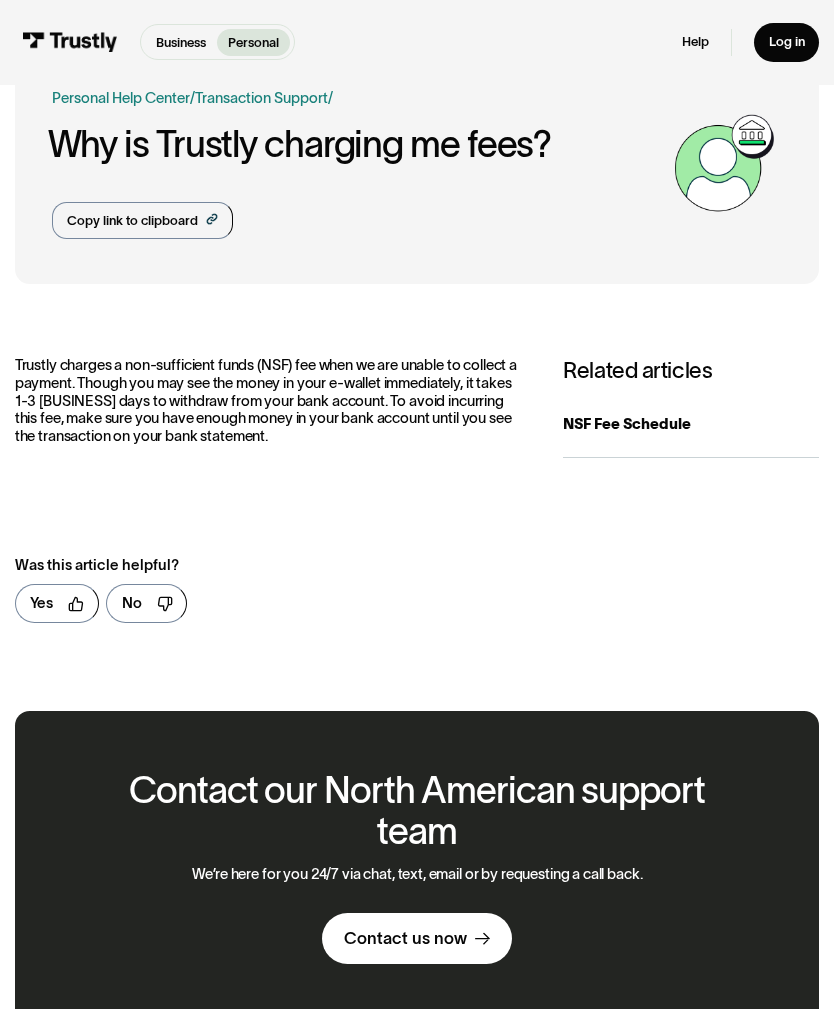 click on "NSF Fee Schedule" at bounding box center [691, 425] 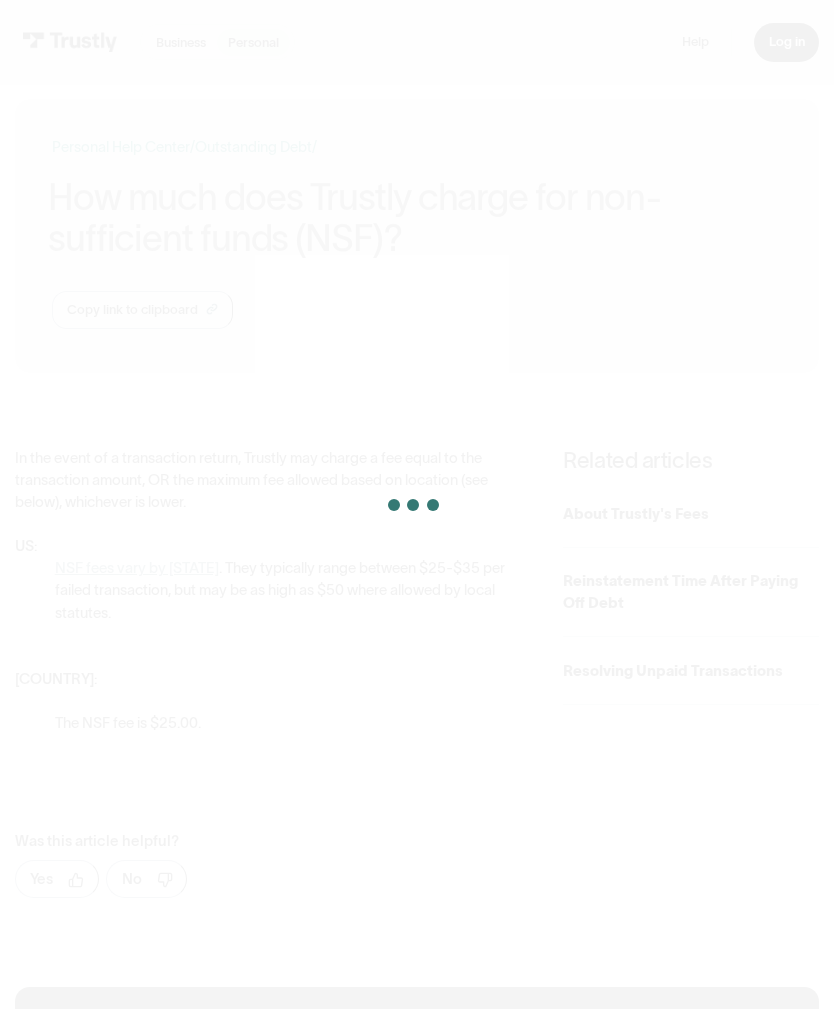 scroll, scrollTop: 0, scrollLeft: 0, axis: both 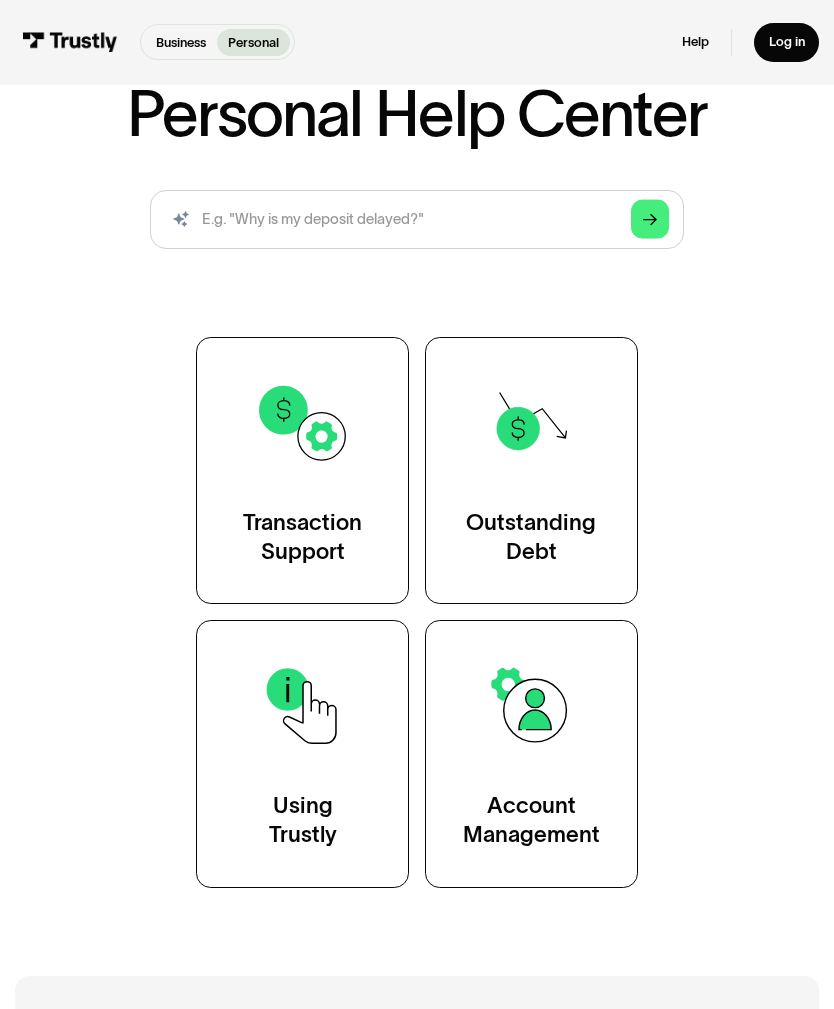click on "Transaction Support" at bounding box center (302, 538) 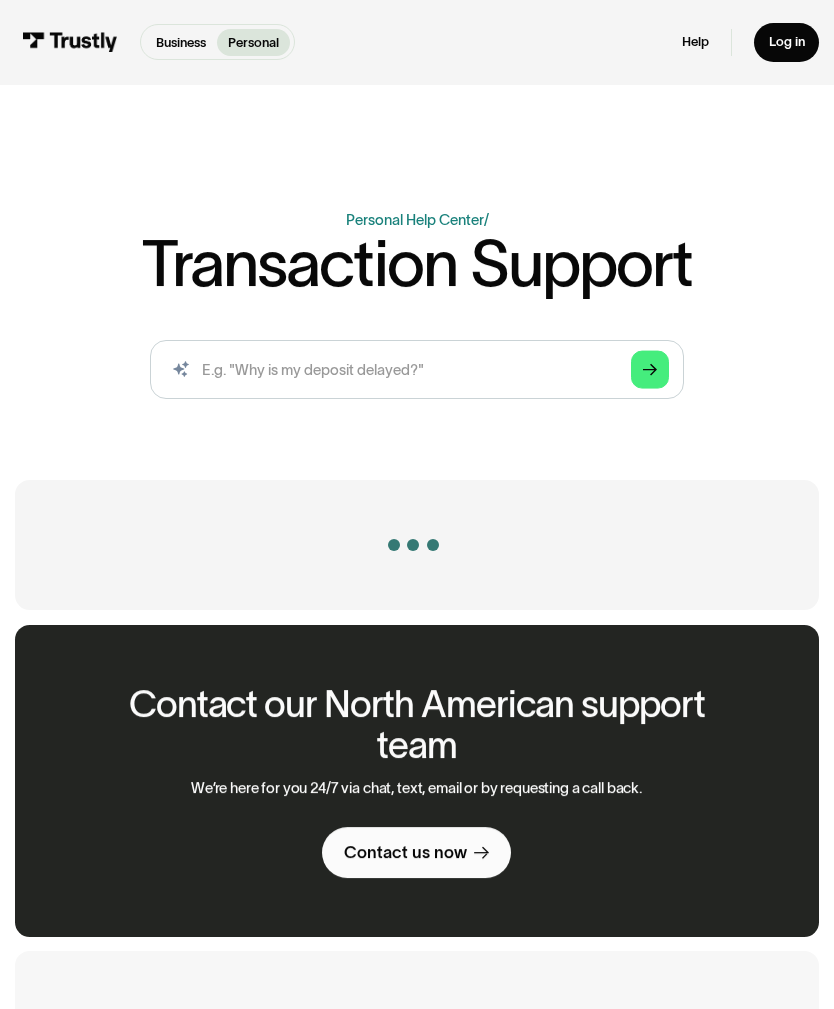 scroll, scrollTop: 0, scrollLeft: 0, axis: both 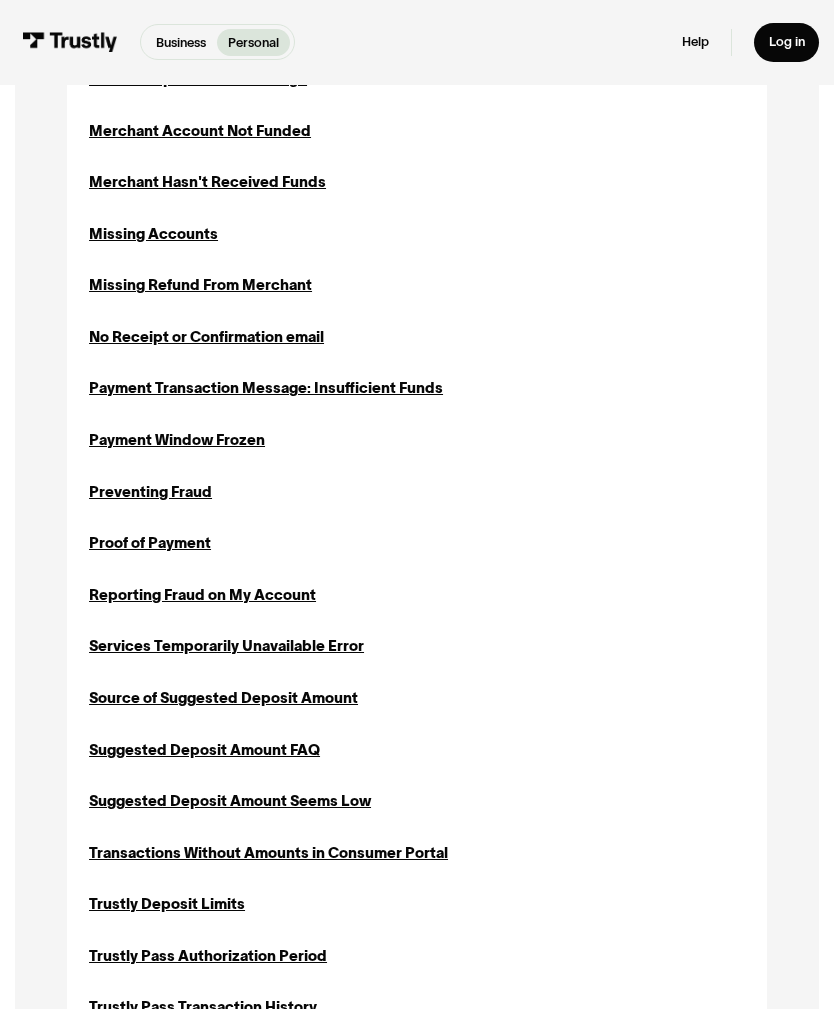 click on "Preventing Fraud" at bounding box center (150, 492) 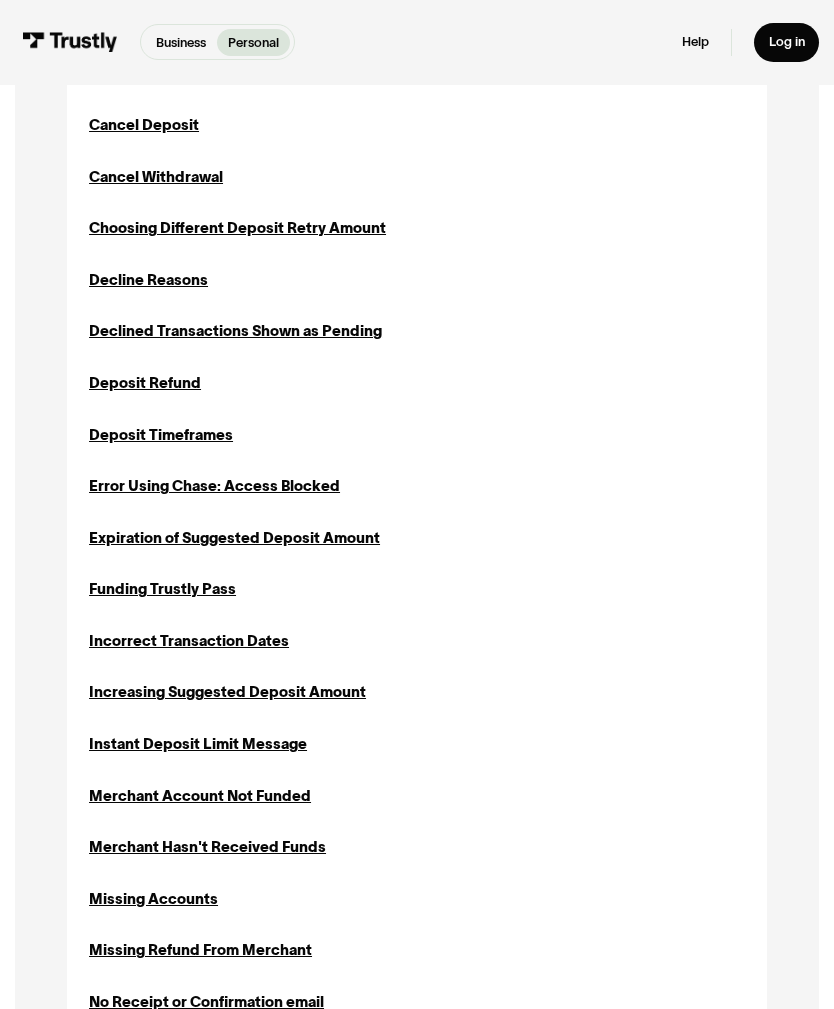scroll, scrollTop: 736, scrollLeft: 0, axis: vertical 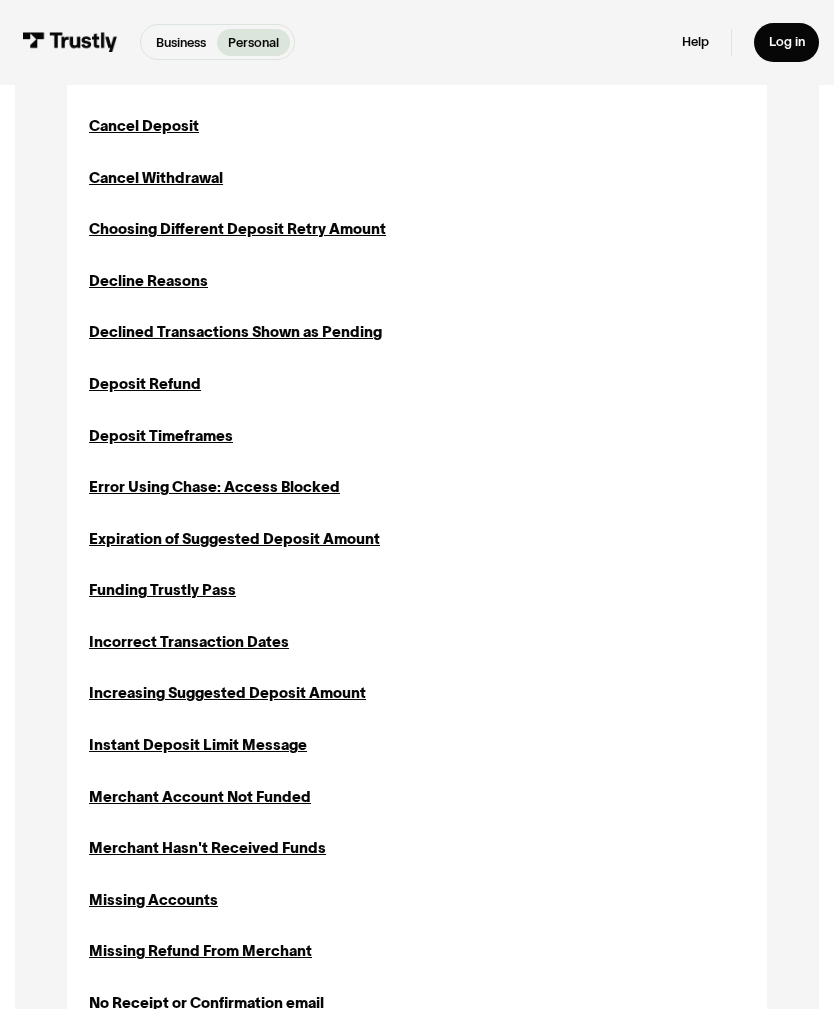 click on "Deposit Refund" at bounding box center [145, 385] 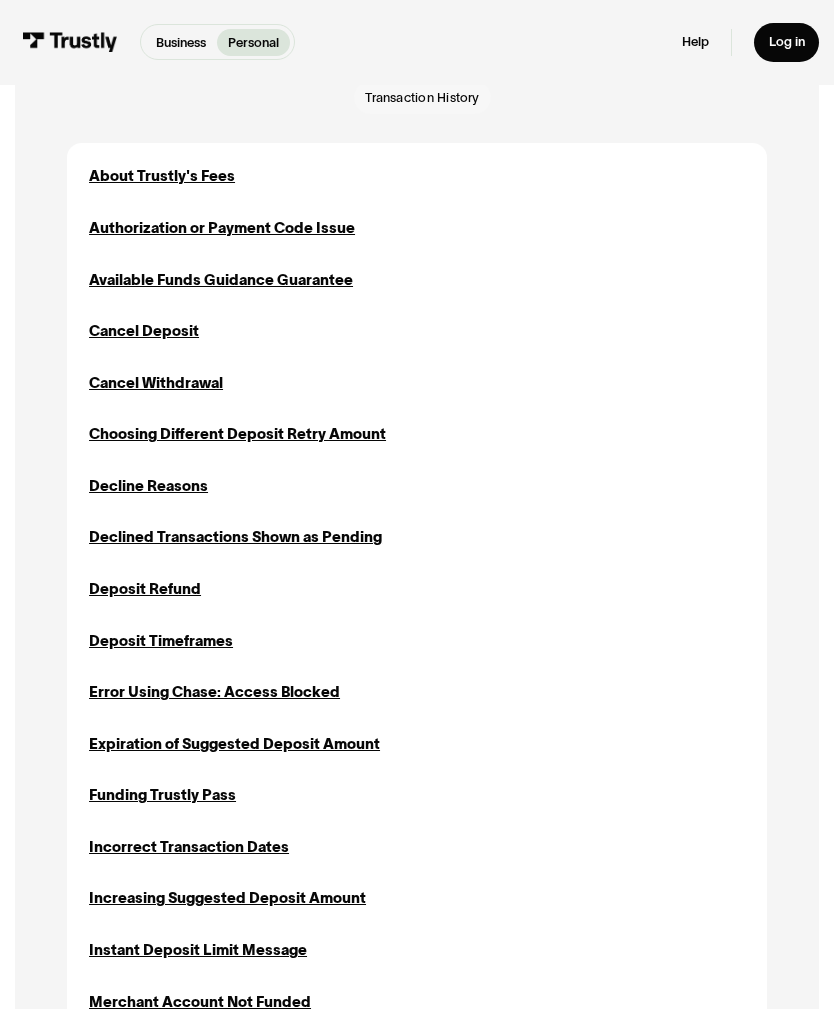 scroll, scrollTop: 522, scrollLeft: 0, axis: vertical 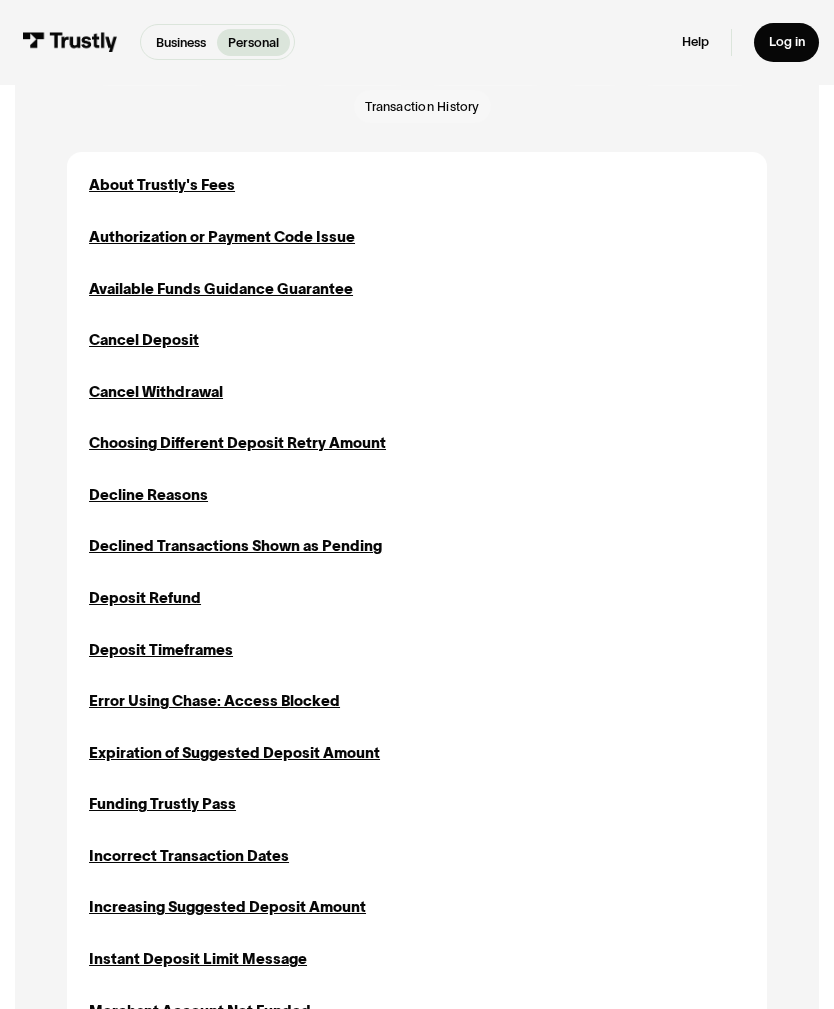 click on "Cancel Deposit" at bounding box center [144, 341] 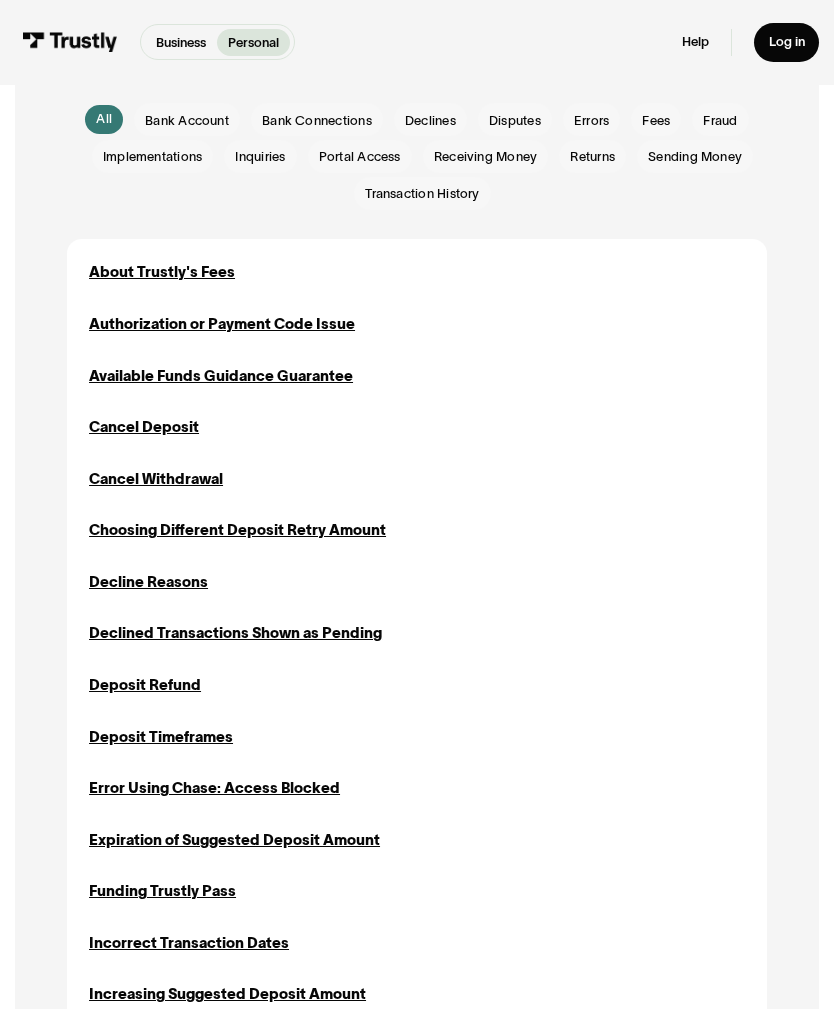 scroll, scrollTop: 426, scrollLeft: 0, axis: vertical 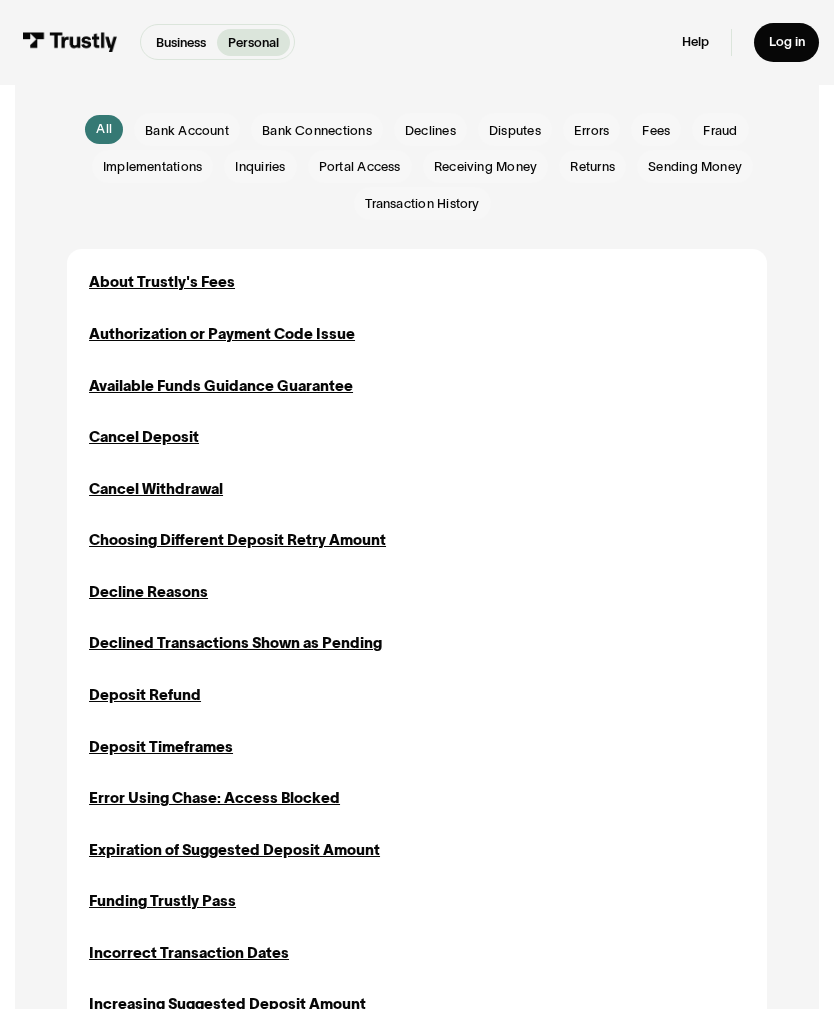 click on "About Trustly's Fees" at bounding box center [162, 282] 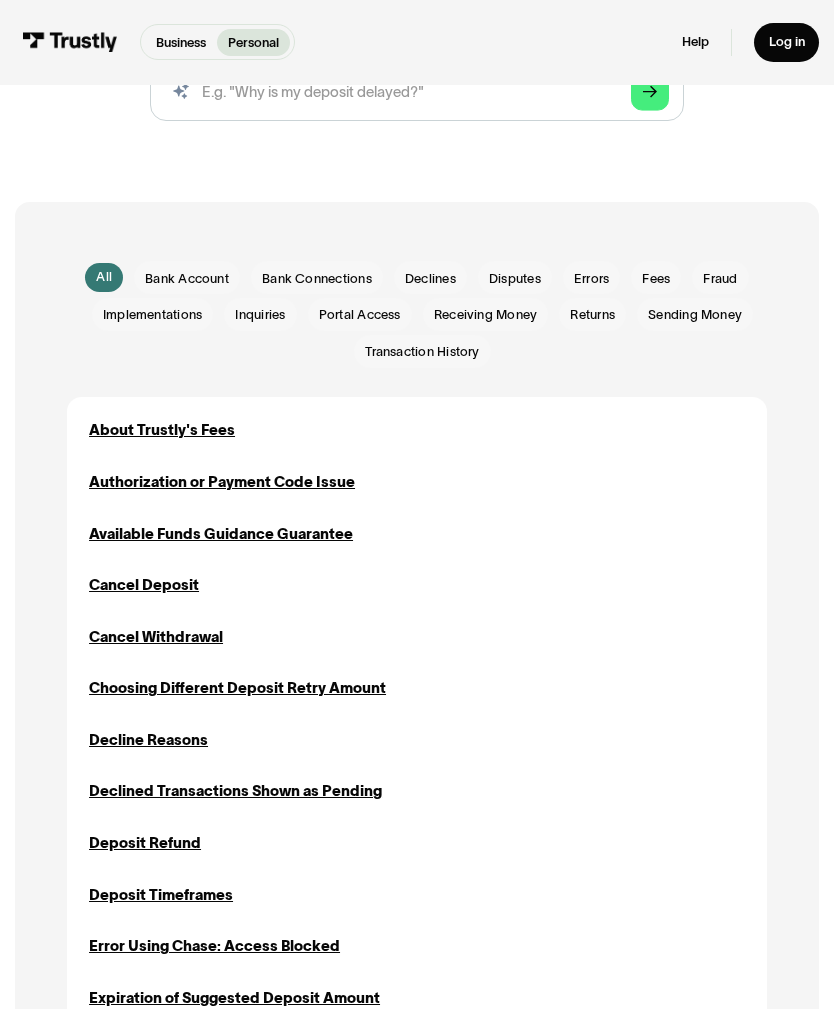 scroll, scrollTop: 445, scrollLeft: 0, axis: vertical 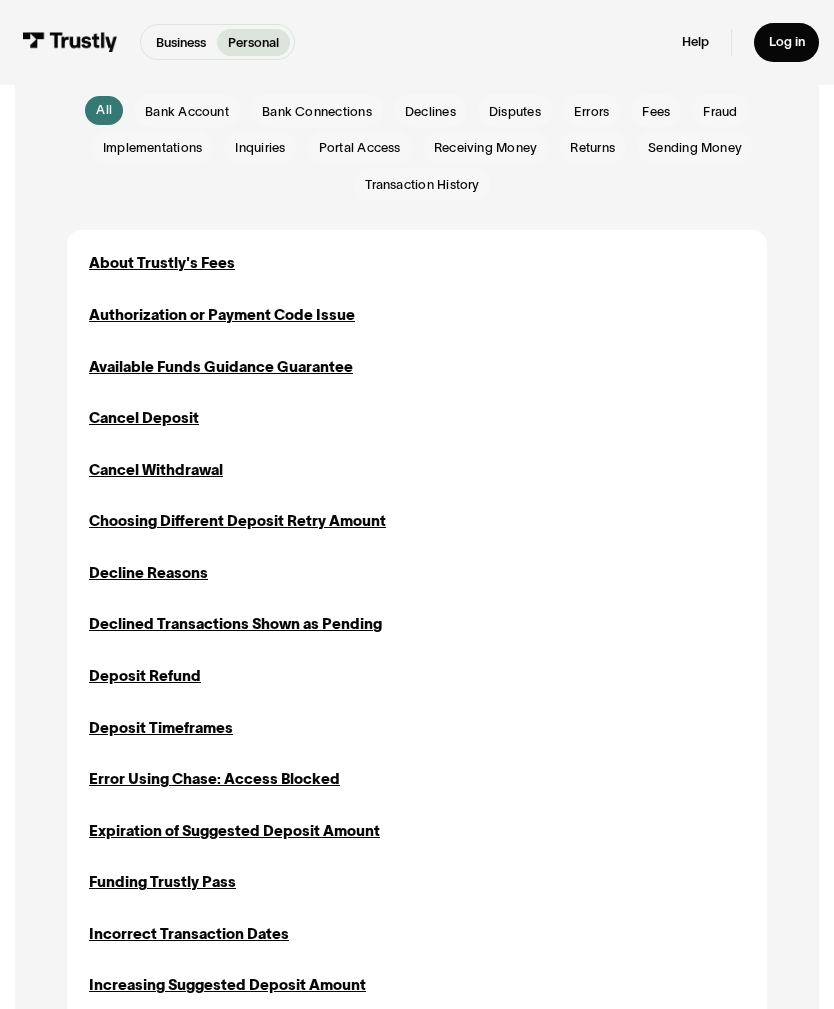 click on "About Trustly's Fees" at bounding box center (162, 263) 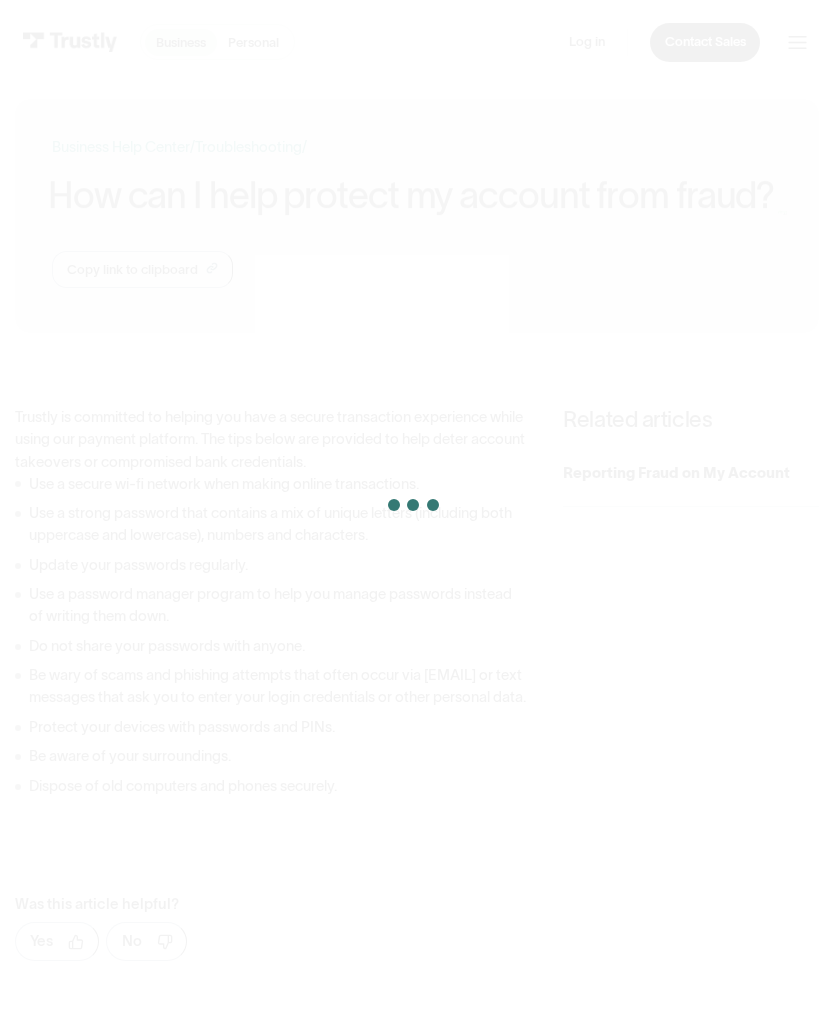 scroll, scrollTop: 0, scrollLeft: 0, axis: both 